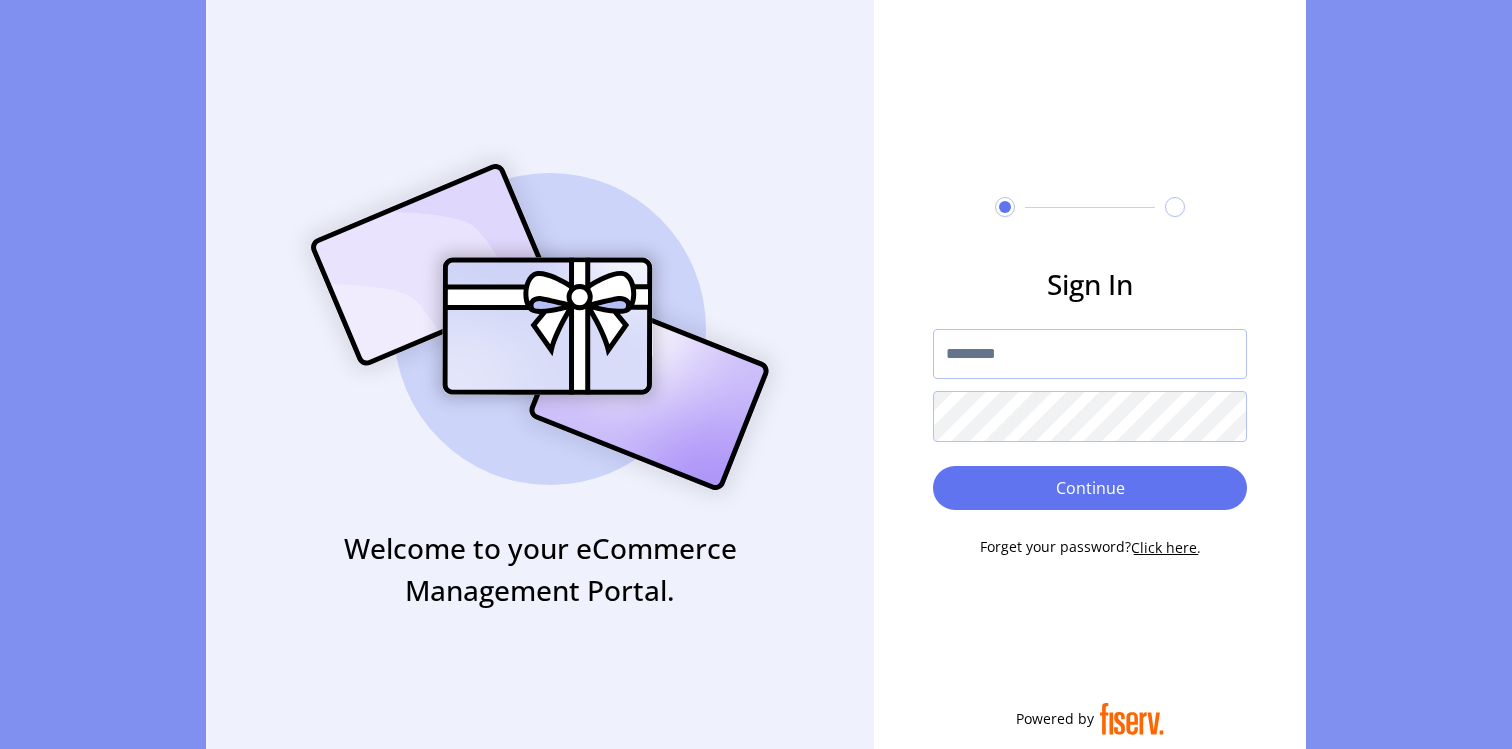 scroll, scrollTop: 0, scrollLeft: 0, axis: both 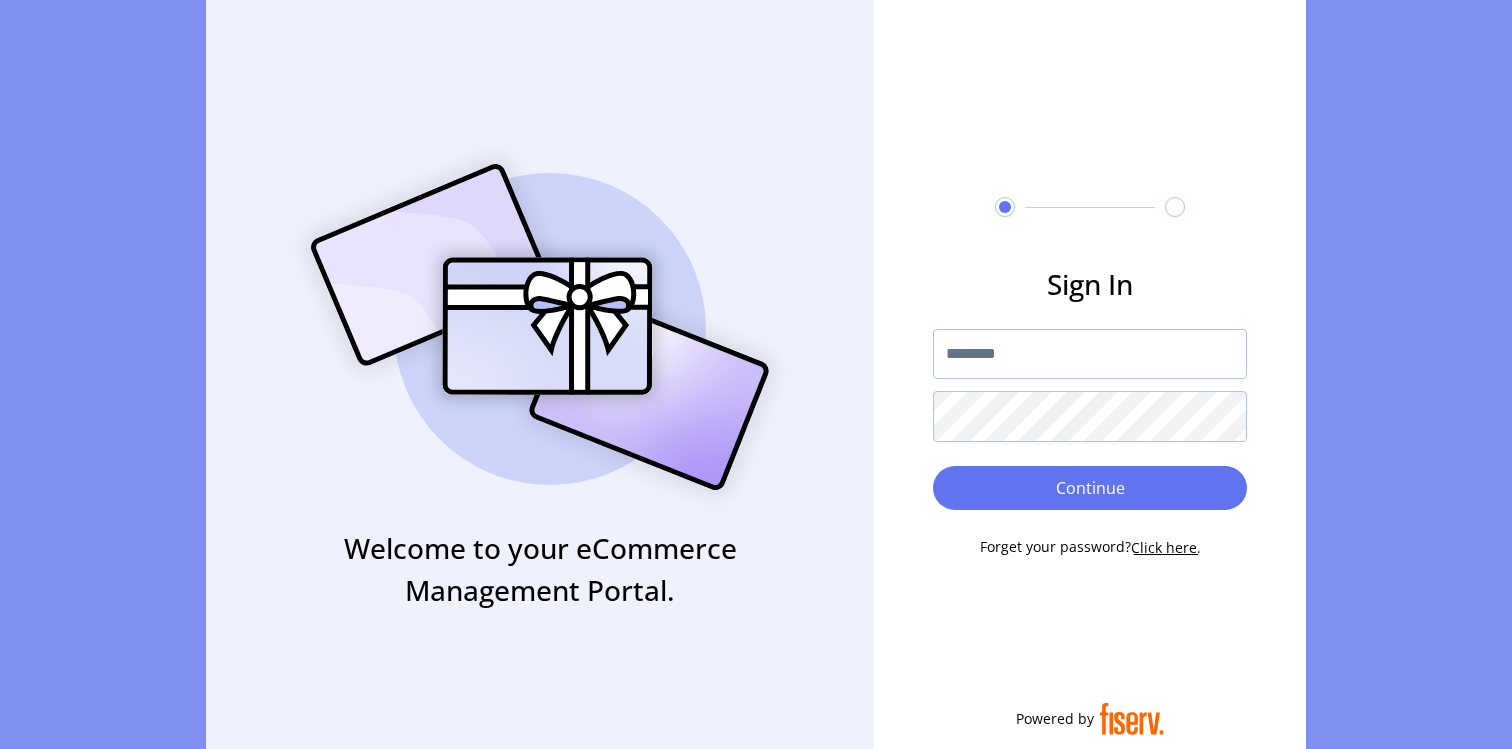 click at bounding box center (1090, 354) 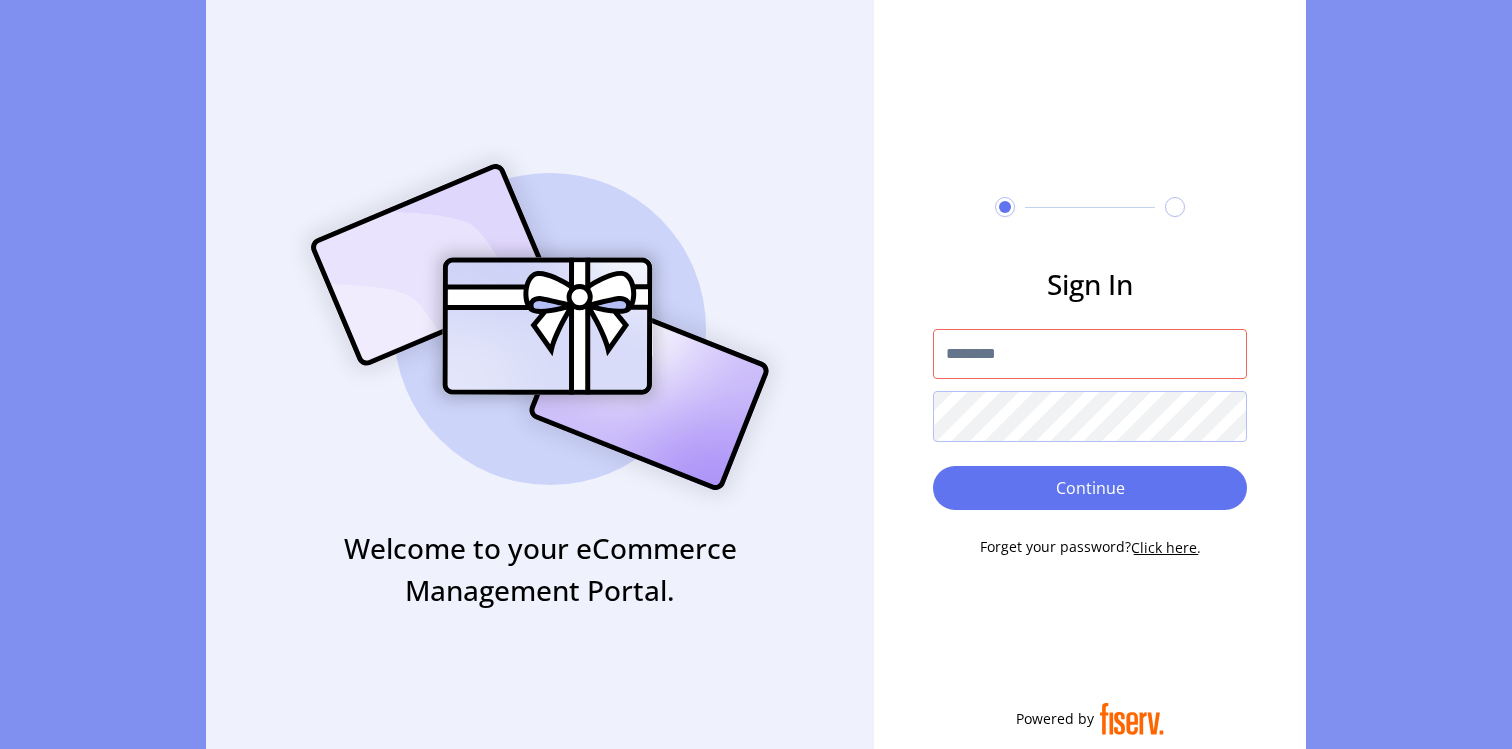 type on "**********" 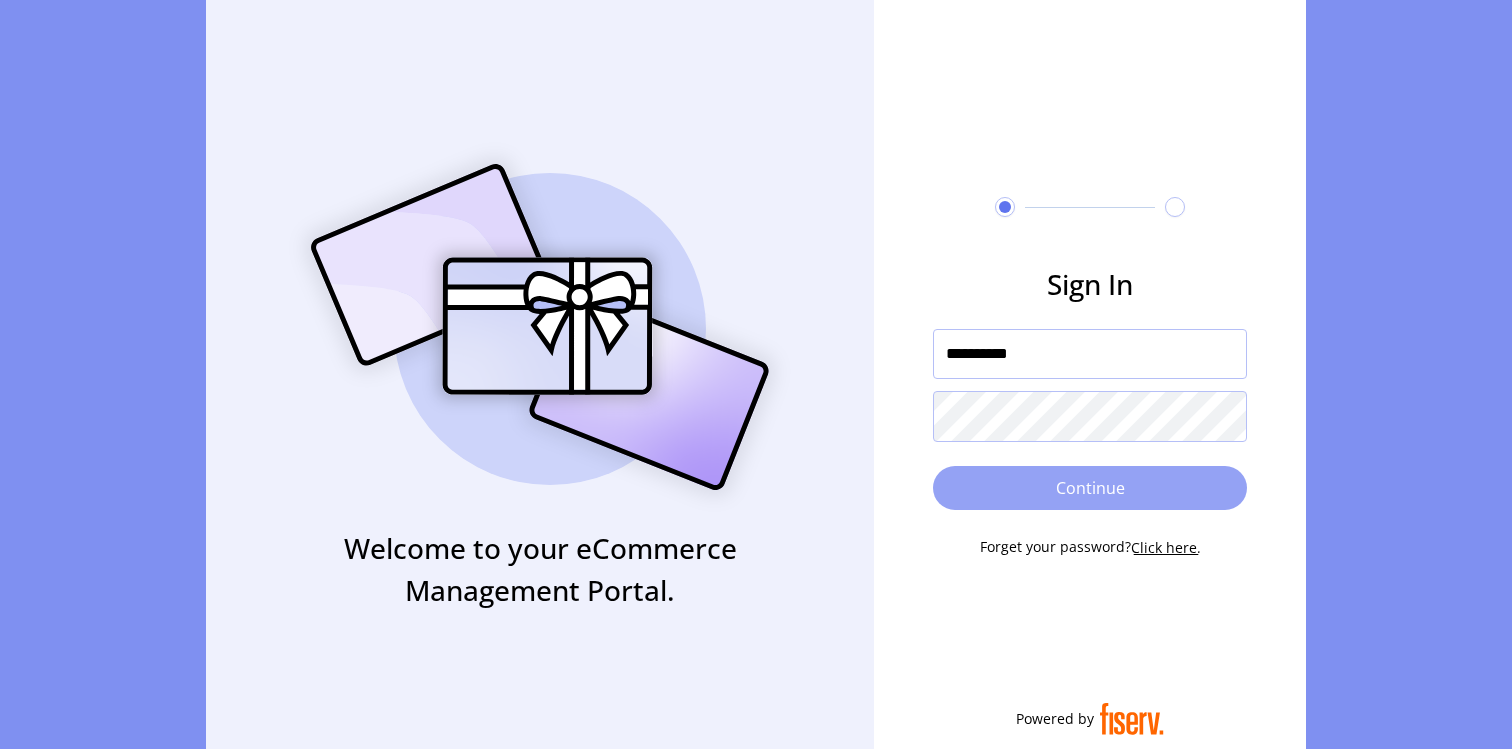 click on "Continue" at bounding box center [1090, 488] 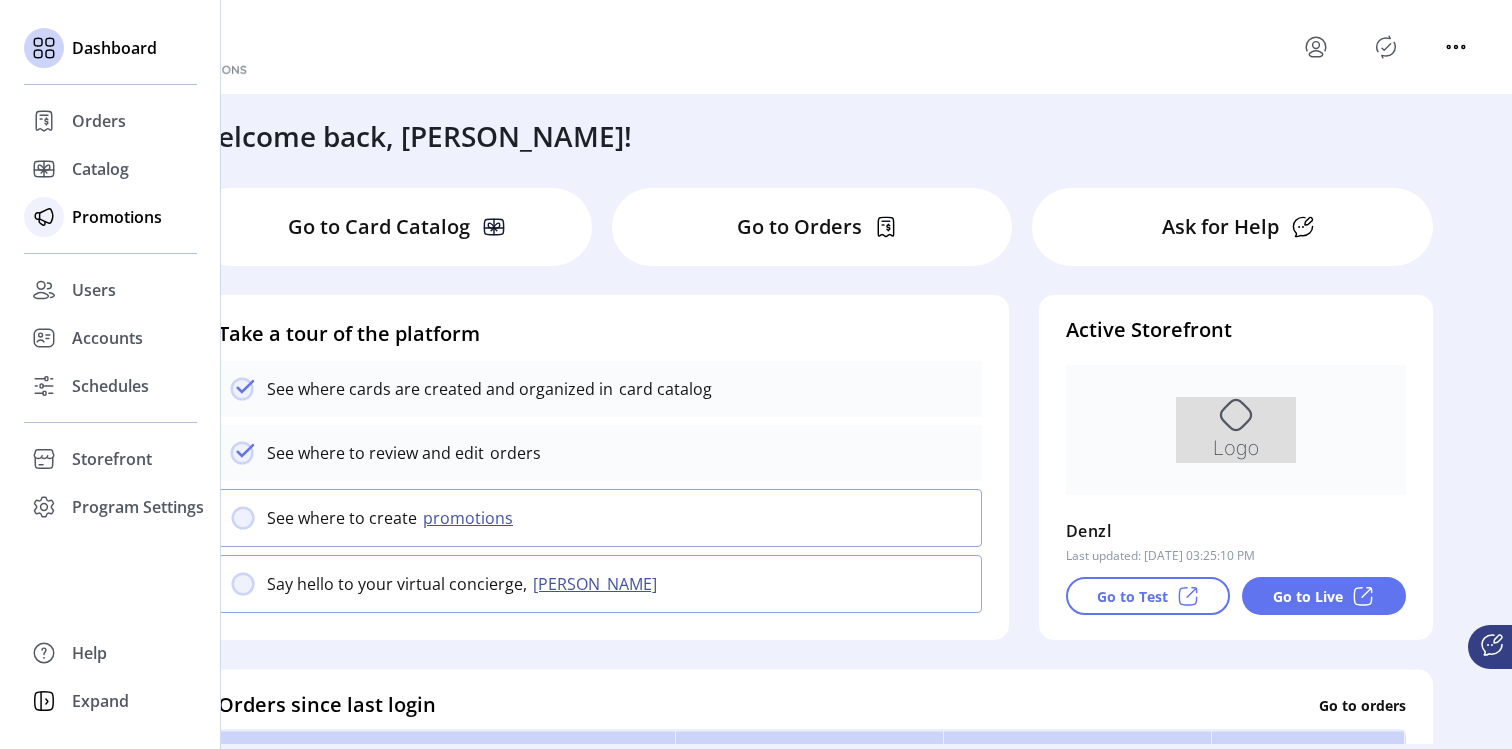 click on "Promotions" 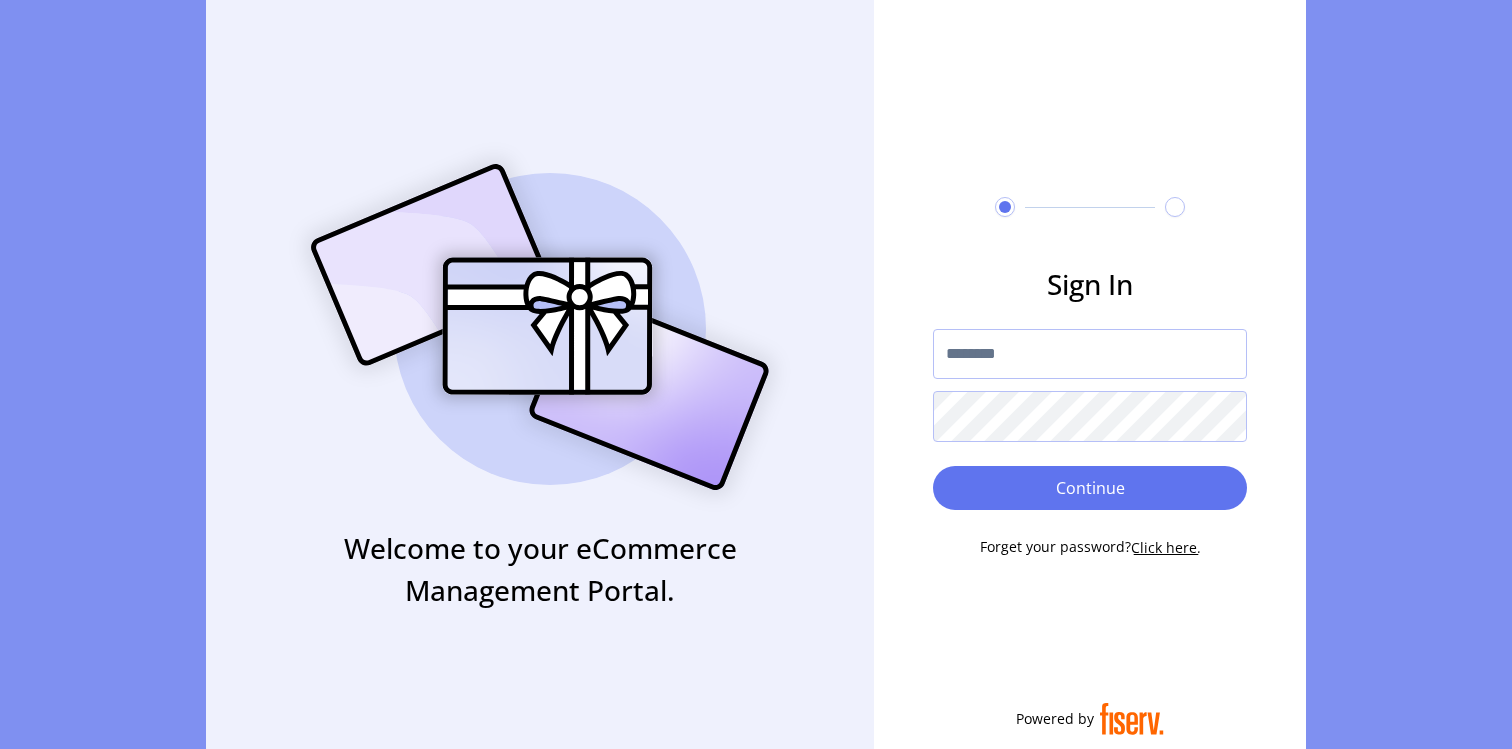 click at bounding box center (1090, 354) 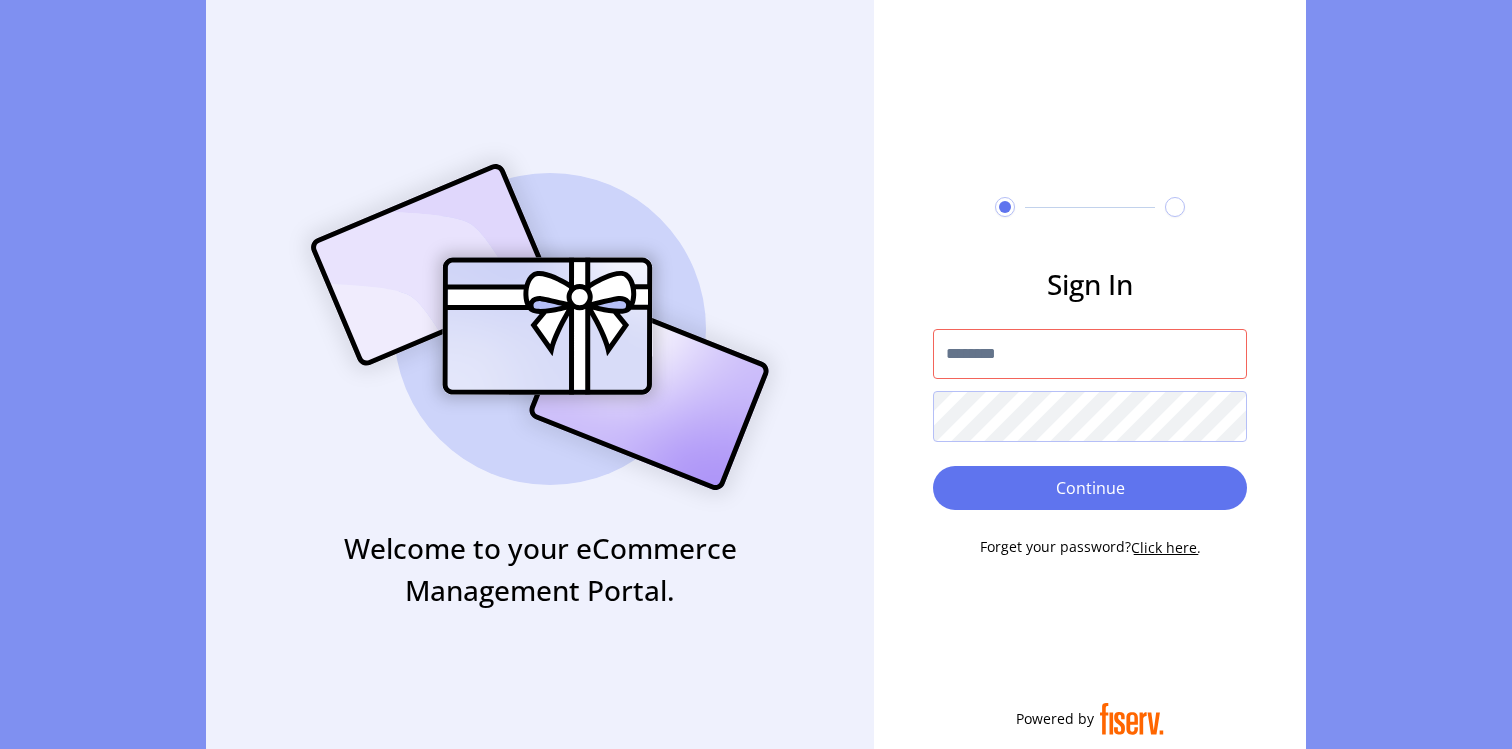 type on "**********" 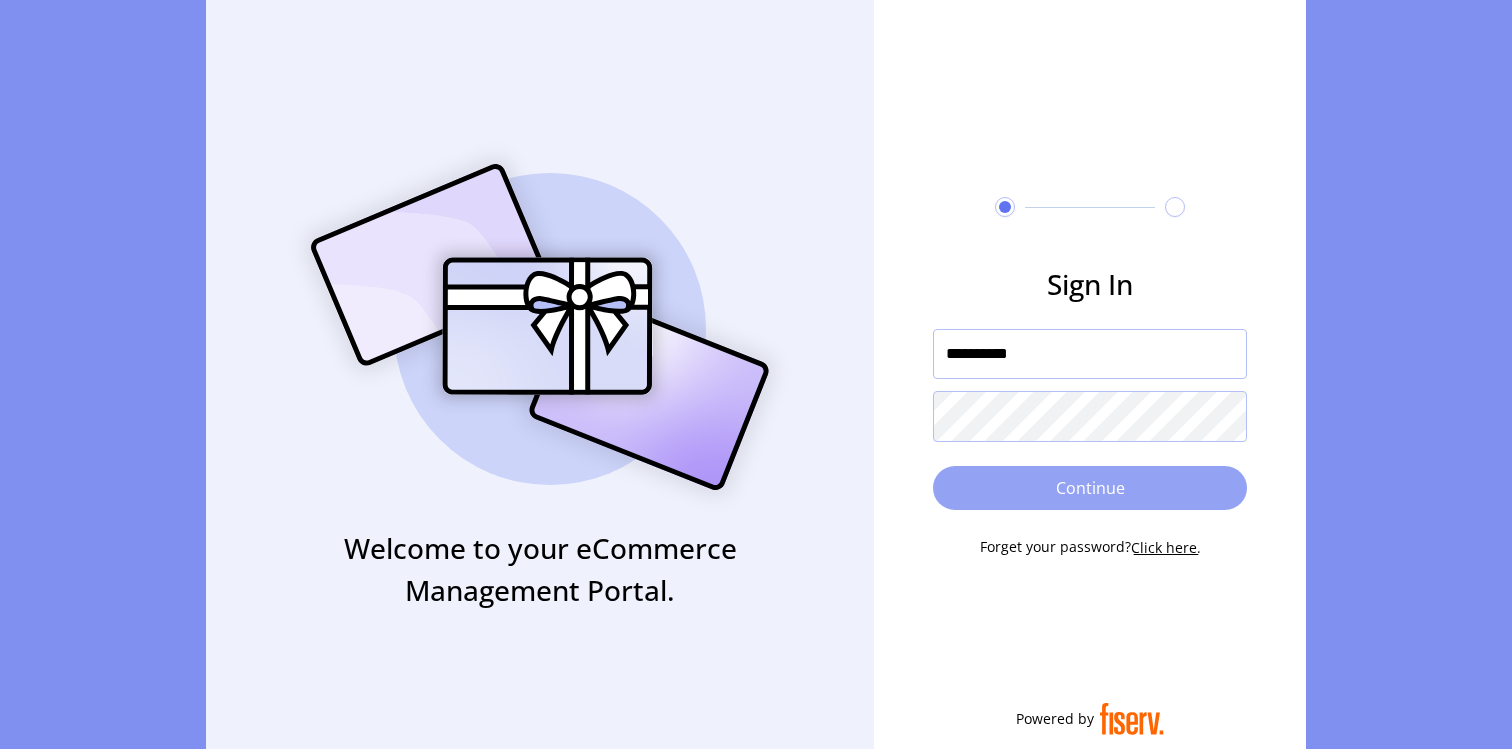click on "Continue" at bounding box center [1090, 488] 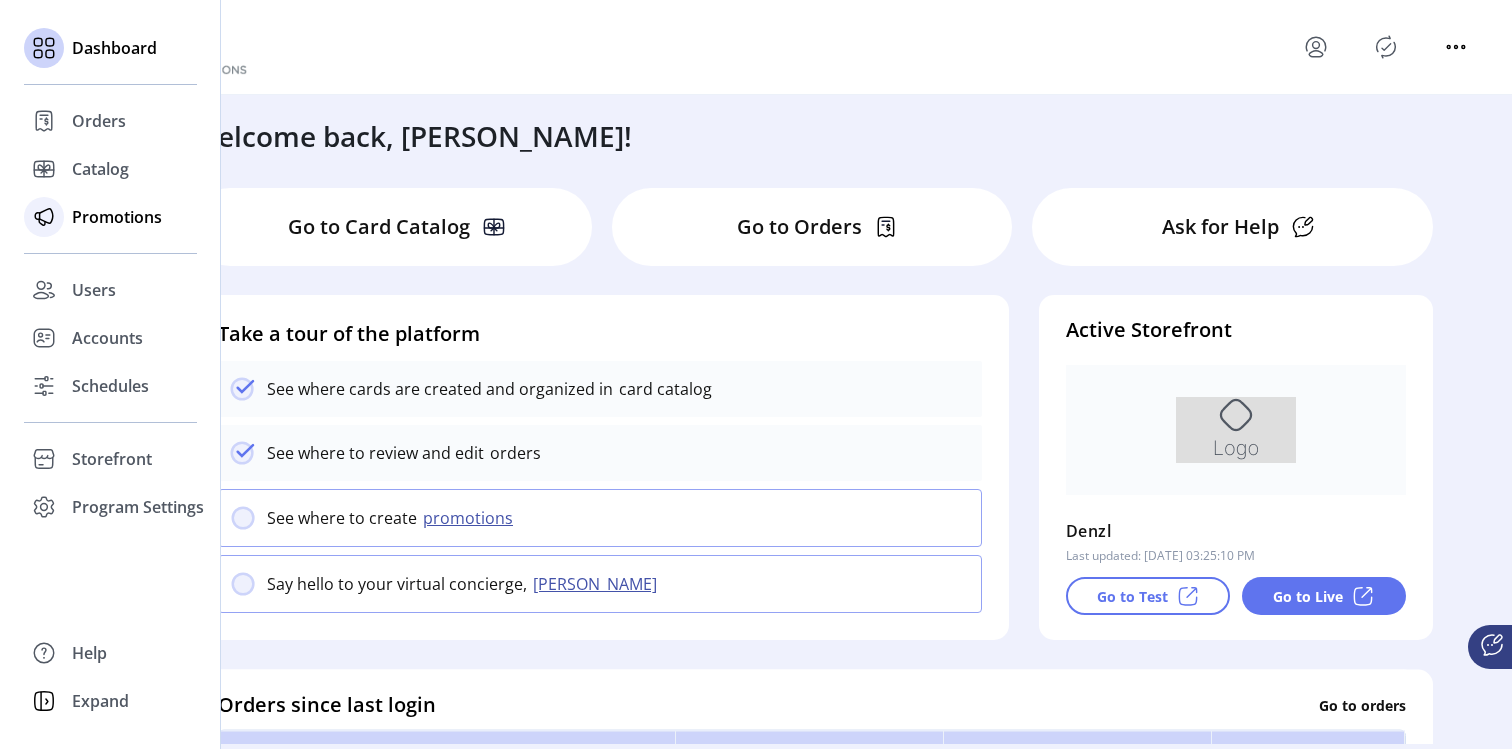 click on "Promotions" 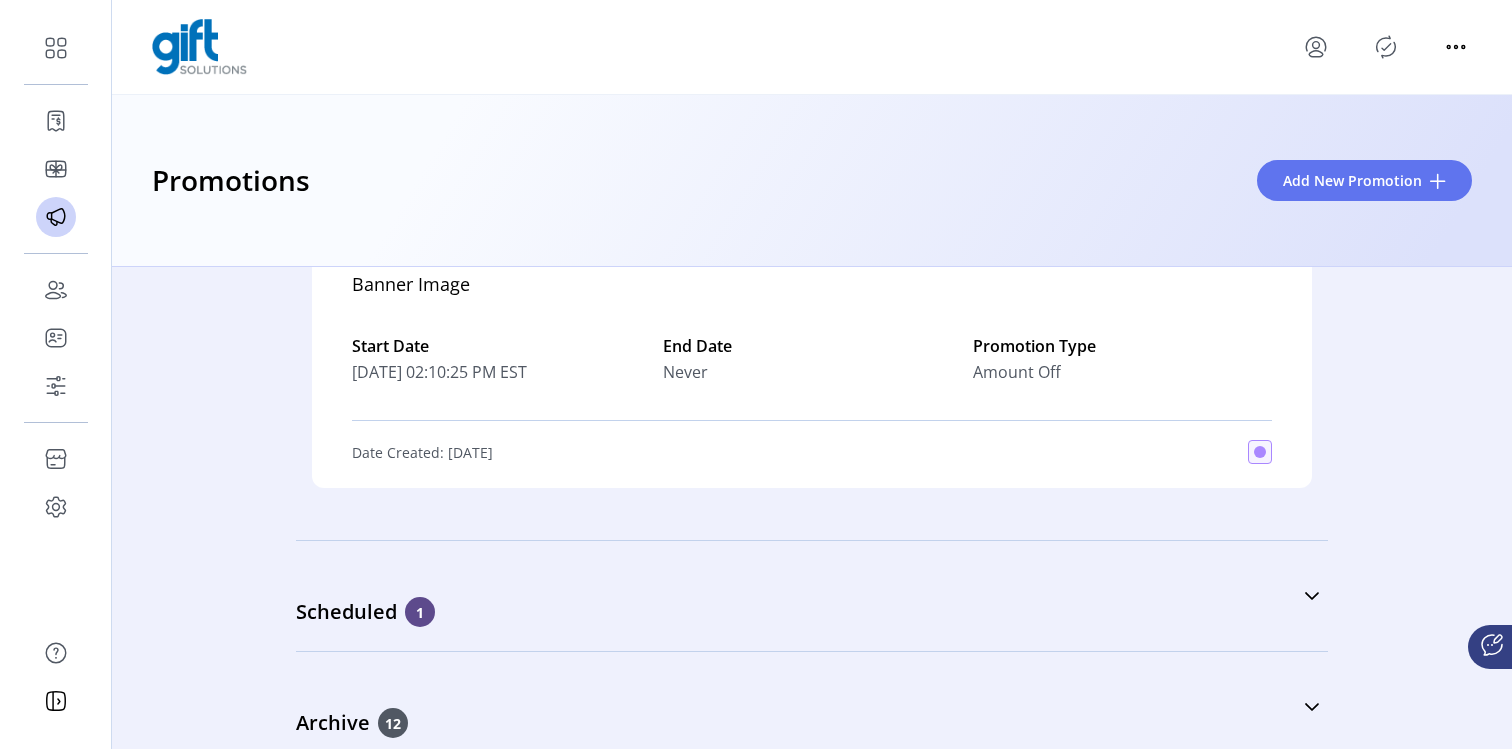 scroll, scrollTop: 2976, scrollLeft: 0, axis: vertical 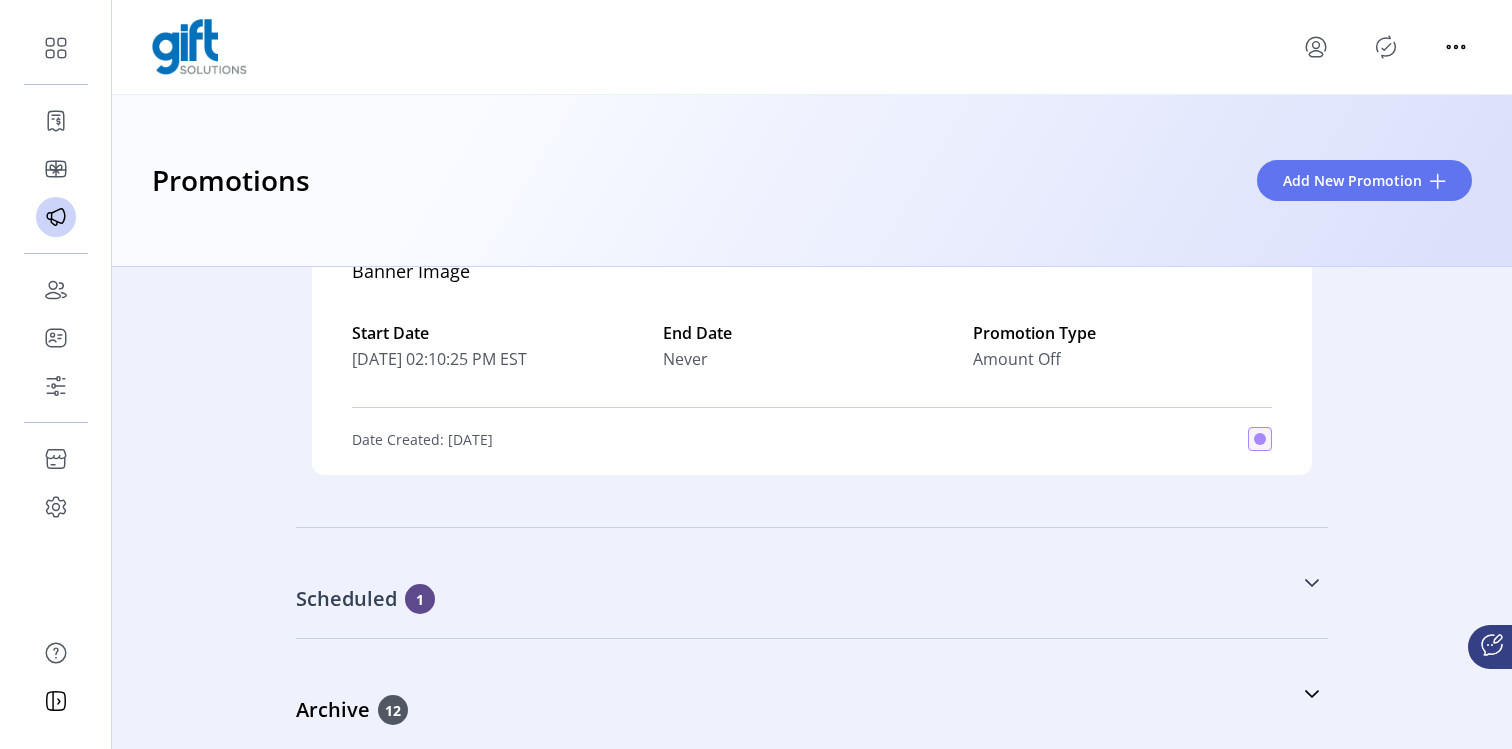 click 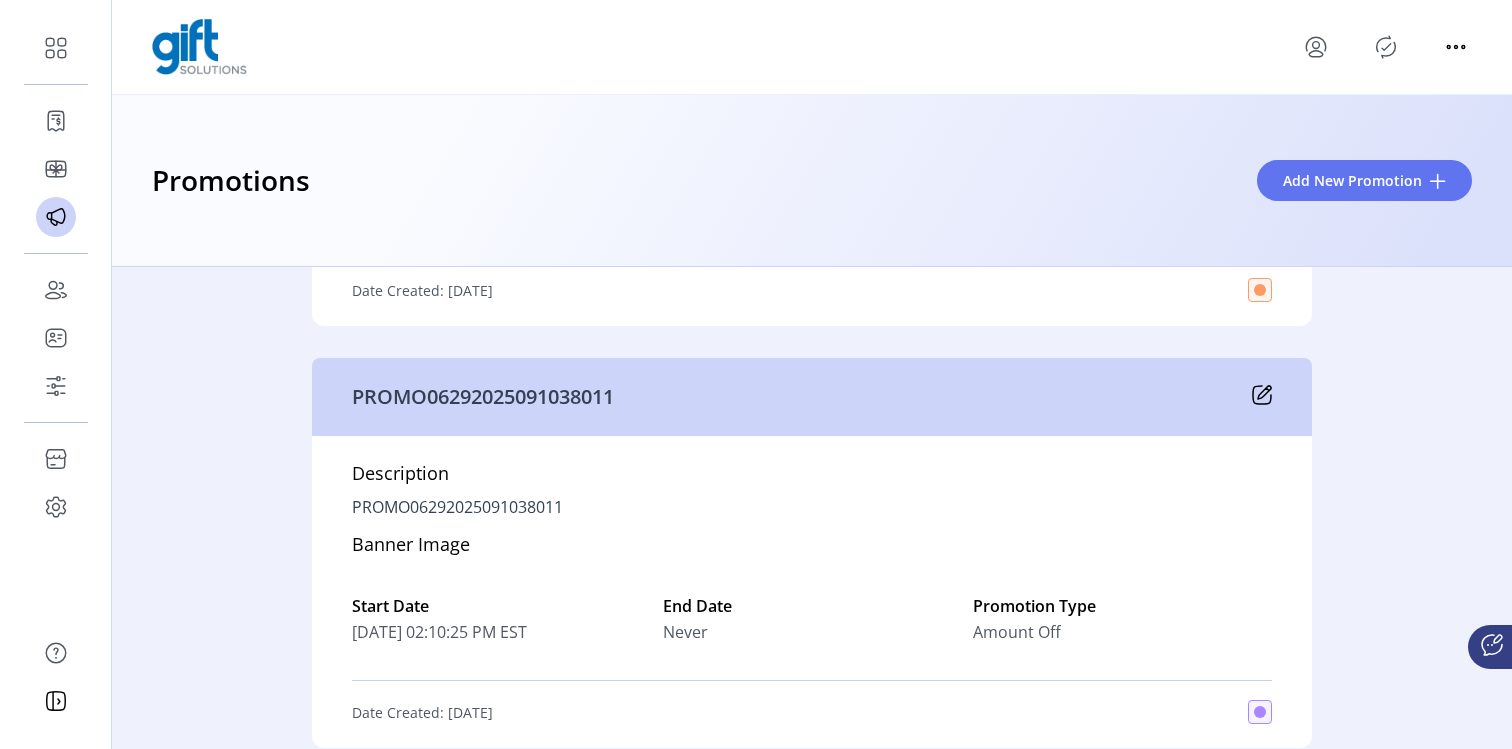 scroll, scrollTop: 2685, scrollLeft: 0, axis: vertical 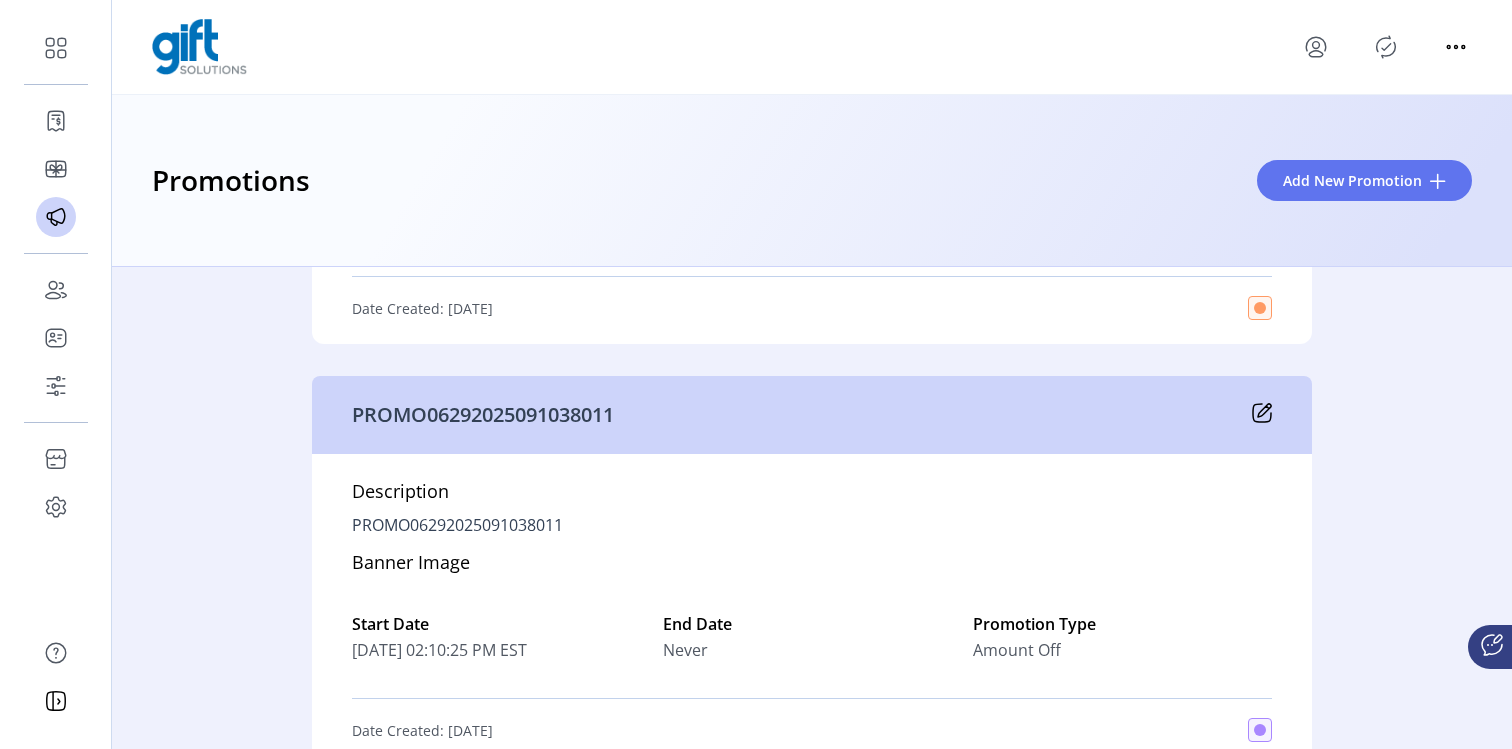 click 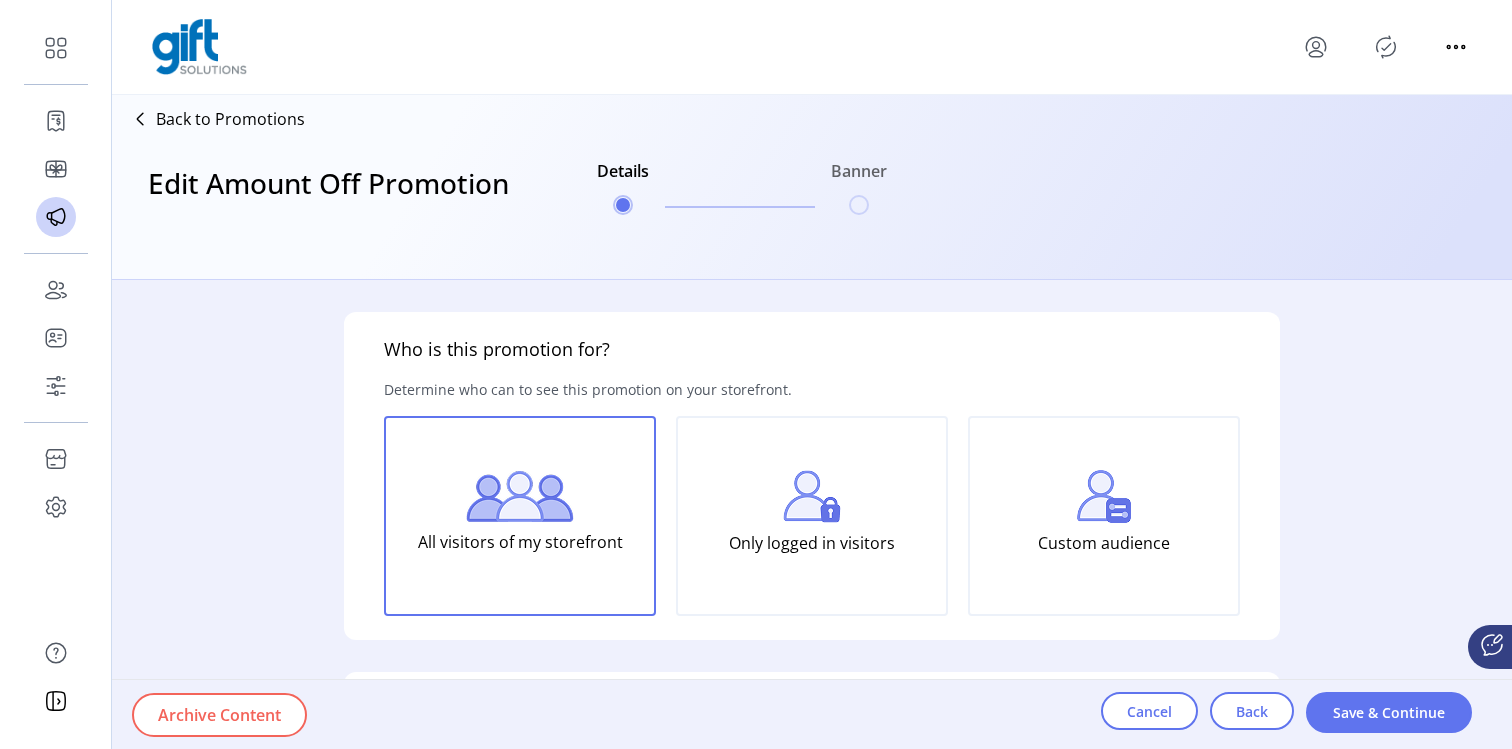 type on "***" 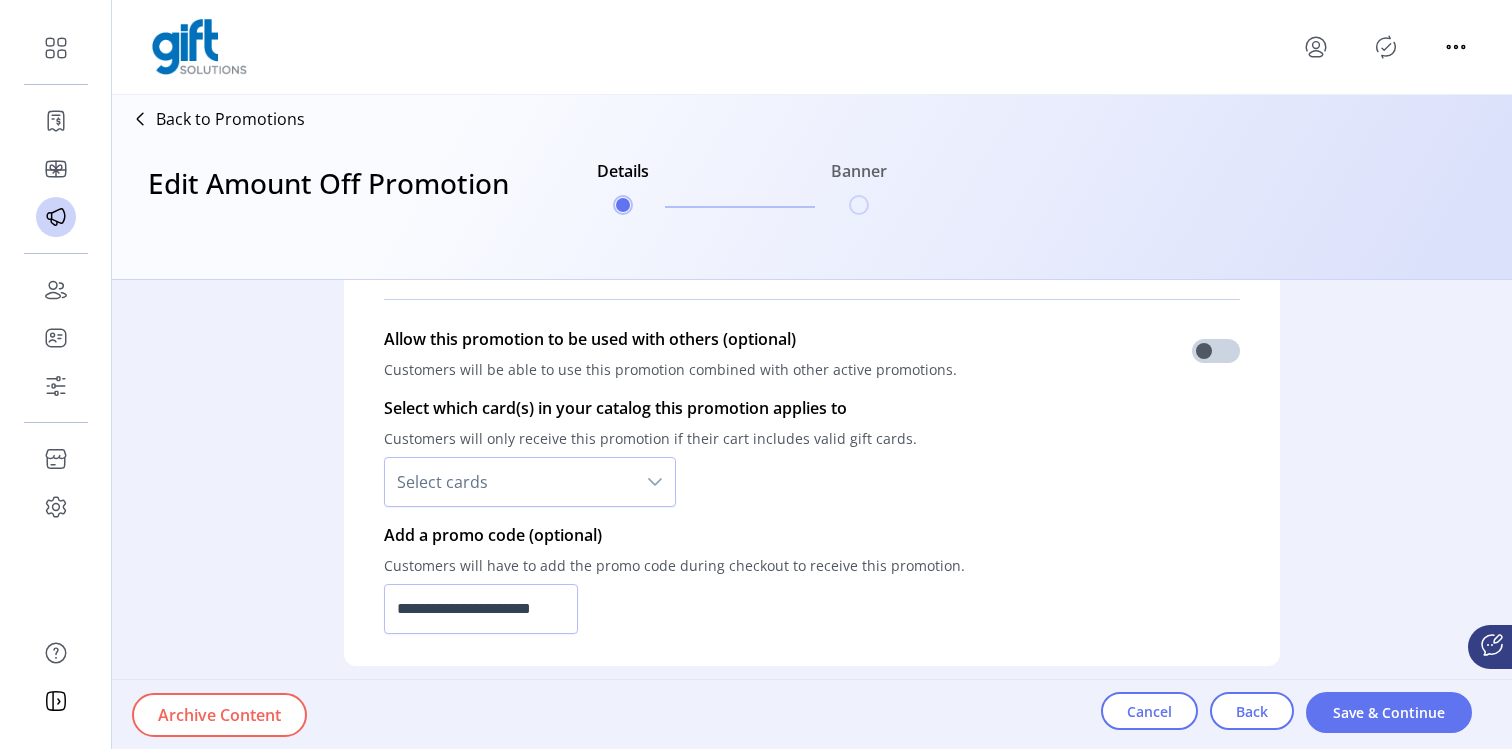 scroll, scrollTop: 1312, scrollLeft: 0, axis: vertical 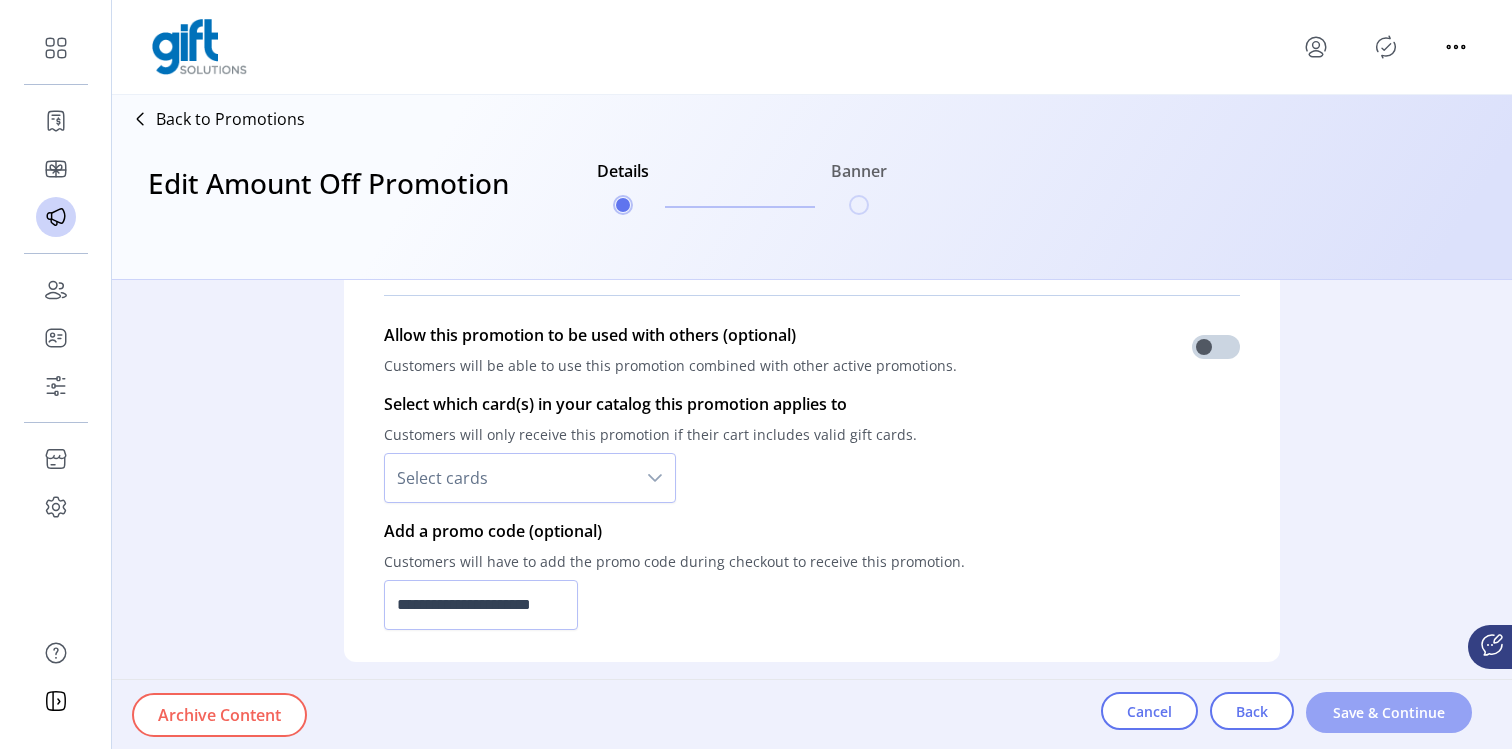 click on "Save & Continue" 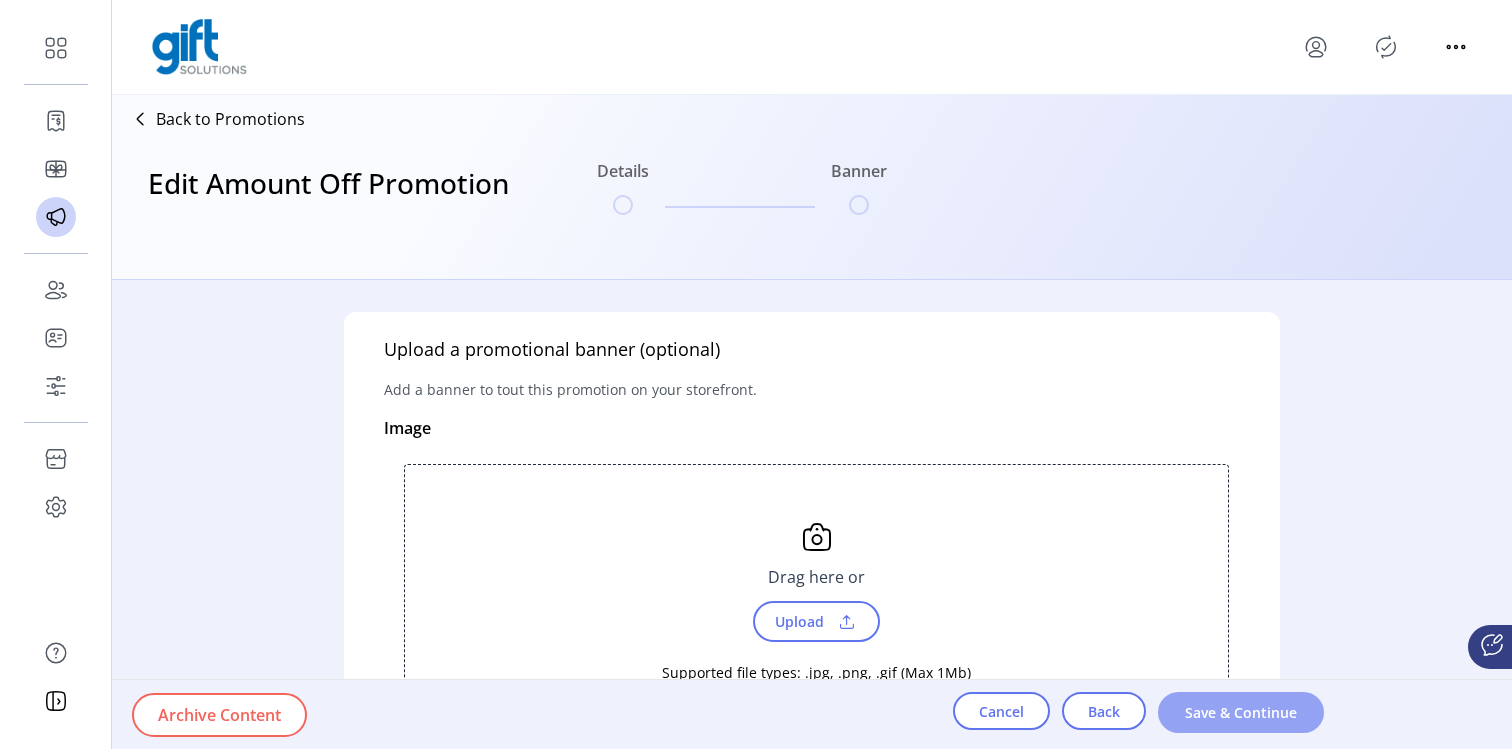 click on "Save & Continue" 